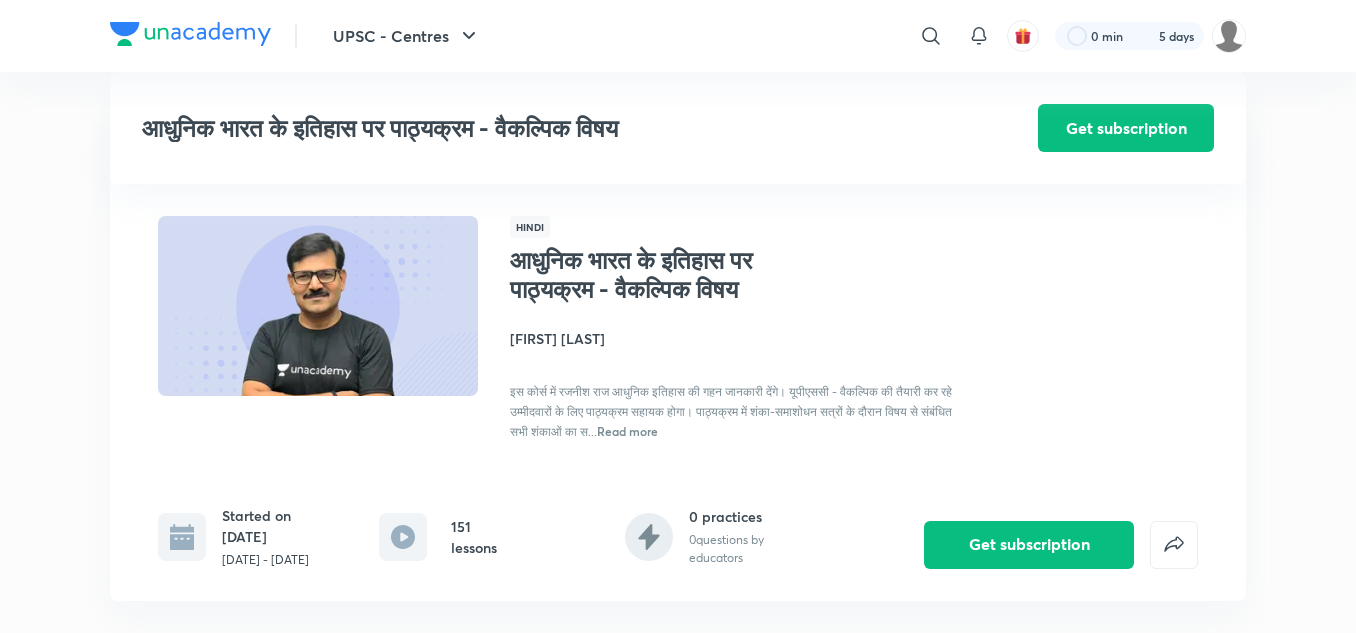 scroll, scrollTop: 2837, scrollLeft: 0, axis: vertical 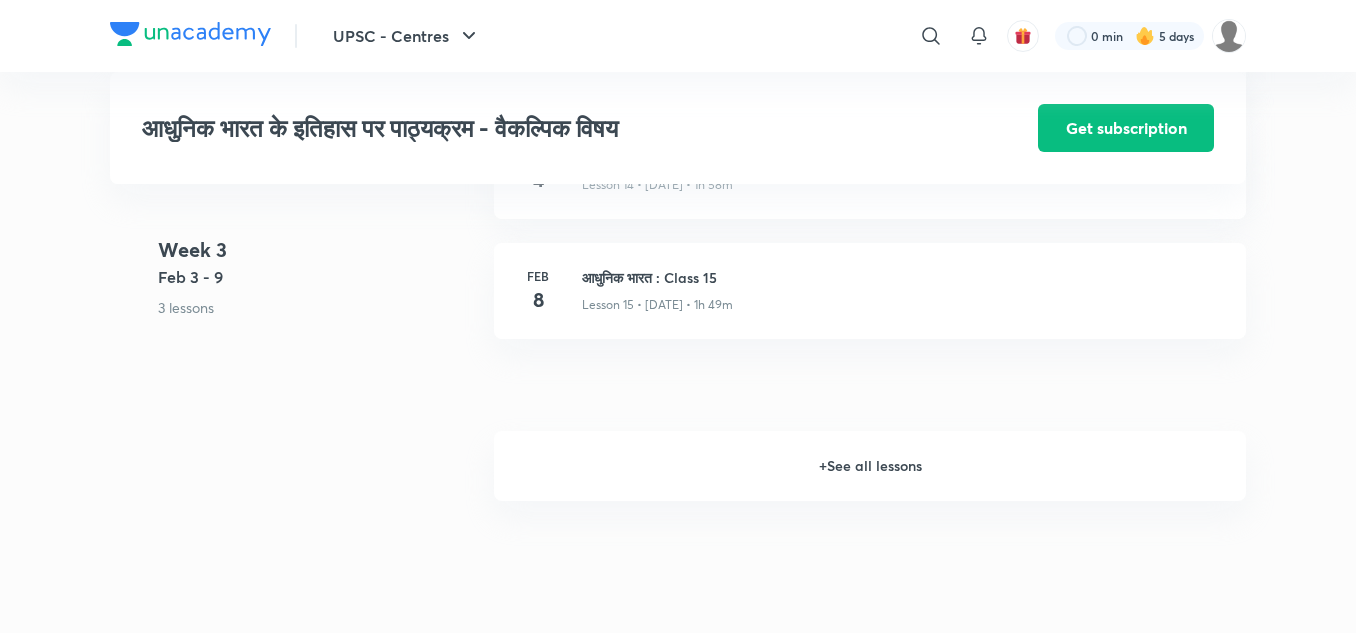 click on "+  See all lessons" at bounding box center (870, 466) 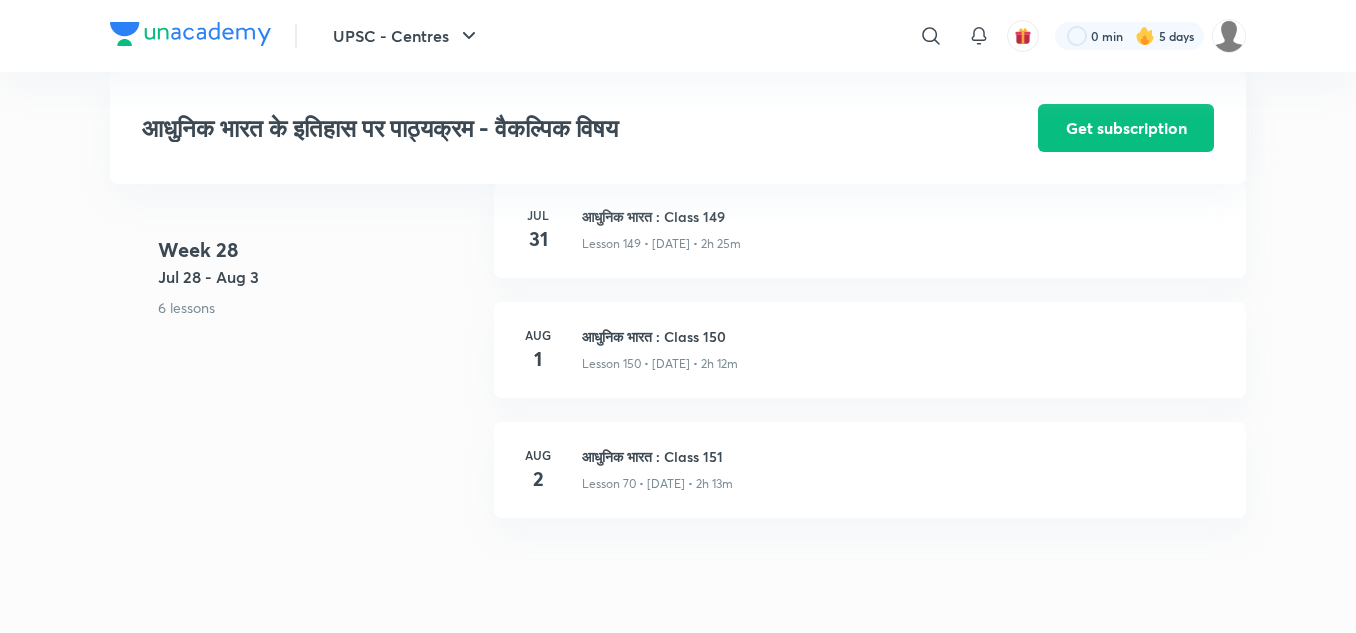 scroll, scrollTop: 21426, scrollLeft: 0, axis: vertical 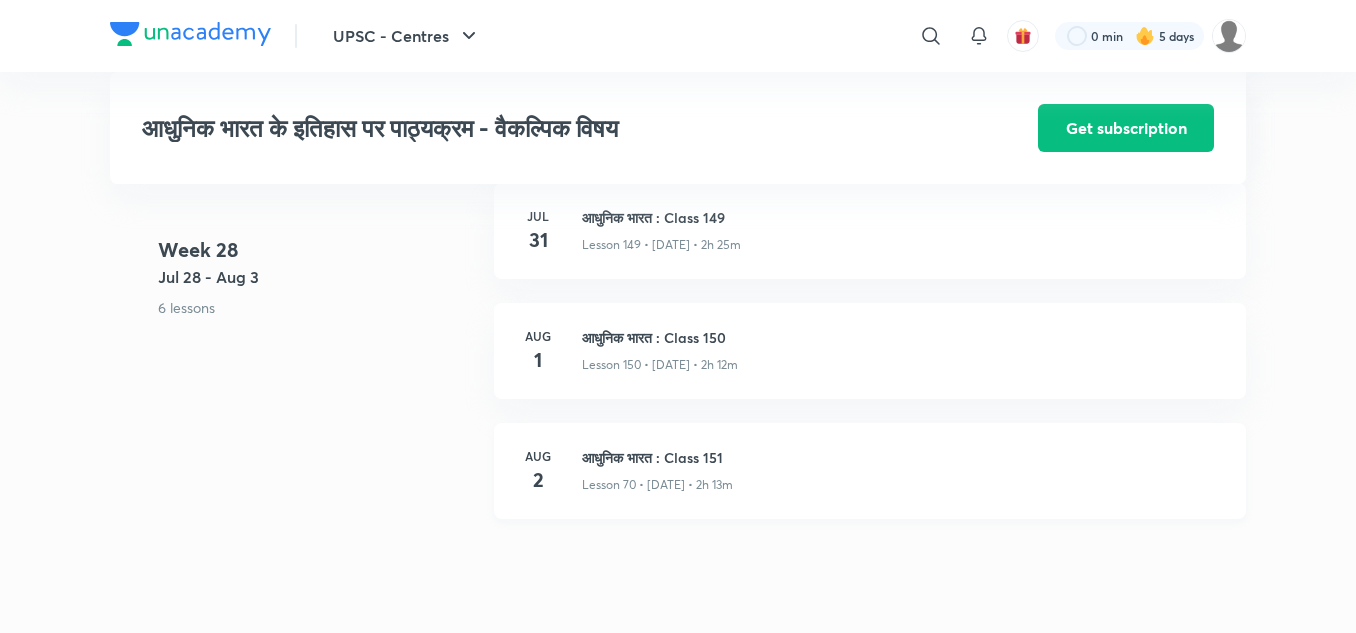 click on "आधुनिक भारत : Class 151" at bounding box center [902, 457] 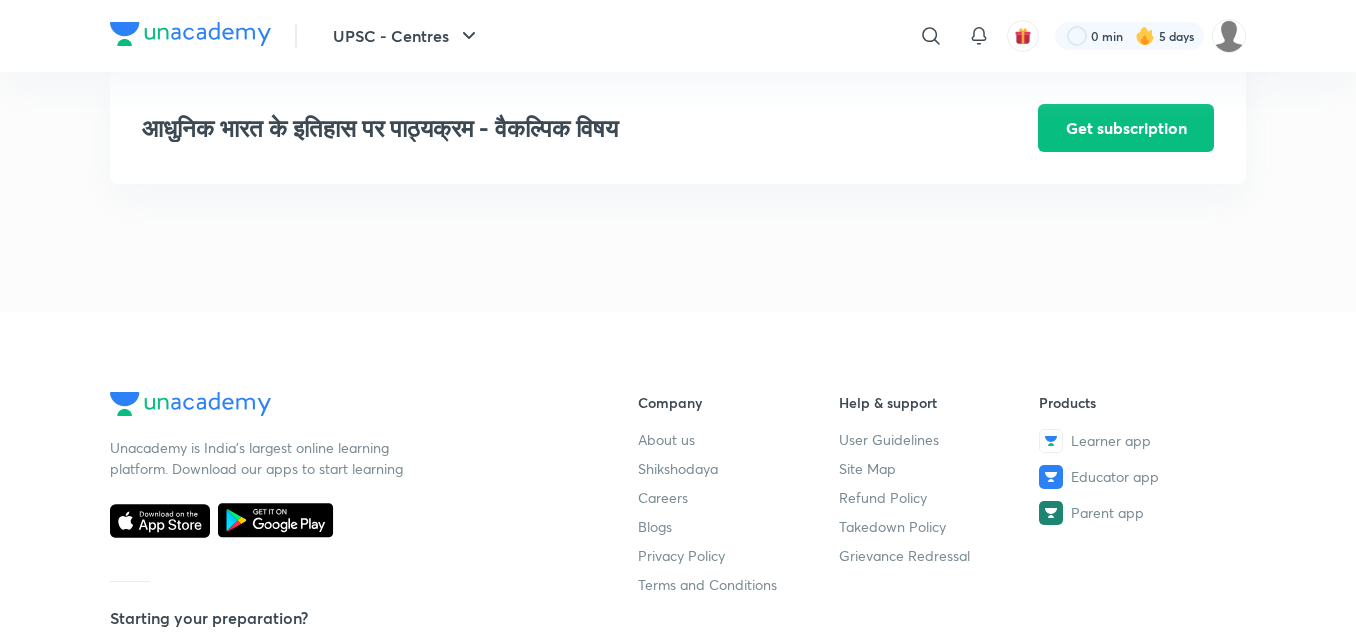 scroll, scrollTop: 21875, scrollLeft: 0, axis: vertical 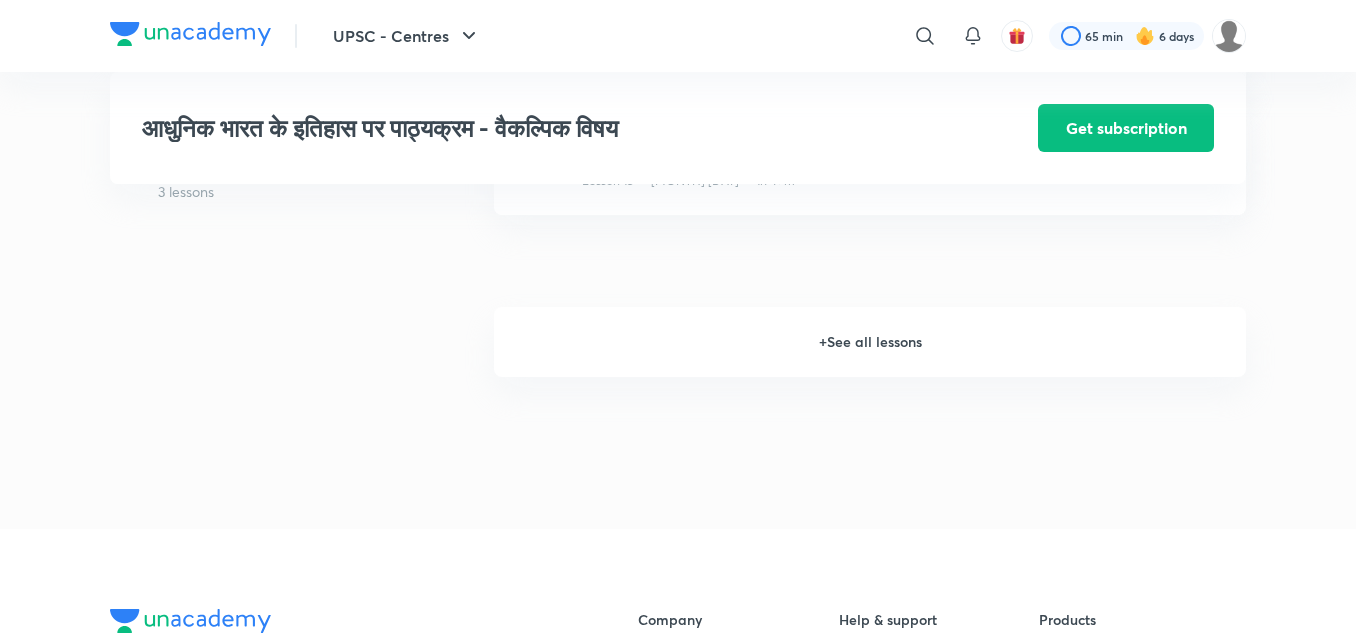 click on "+  See all lessons" at bounding box center (870, 342) 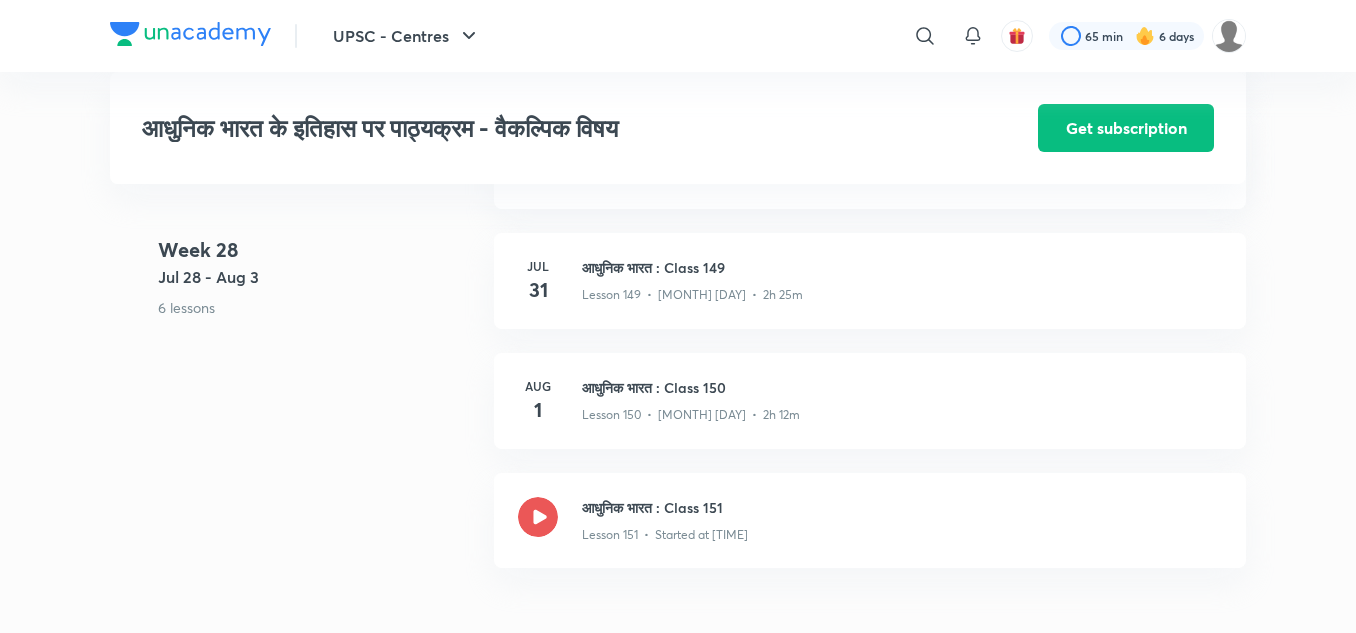 scroll, scrollTop: 21366, scrollLeft: 0, axis: vertical 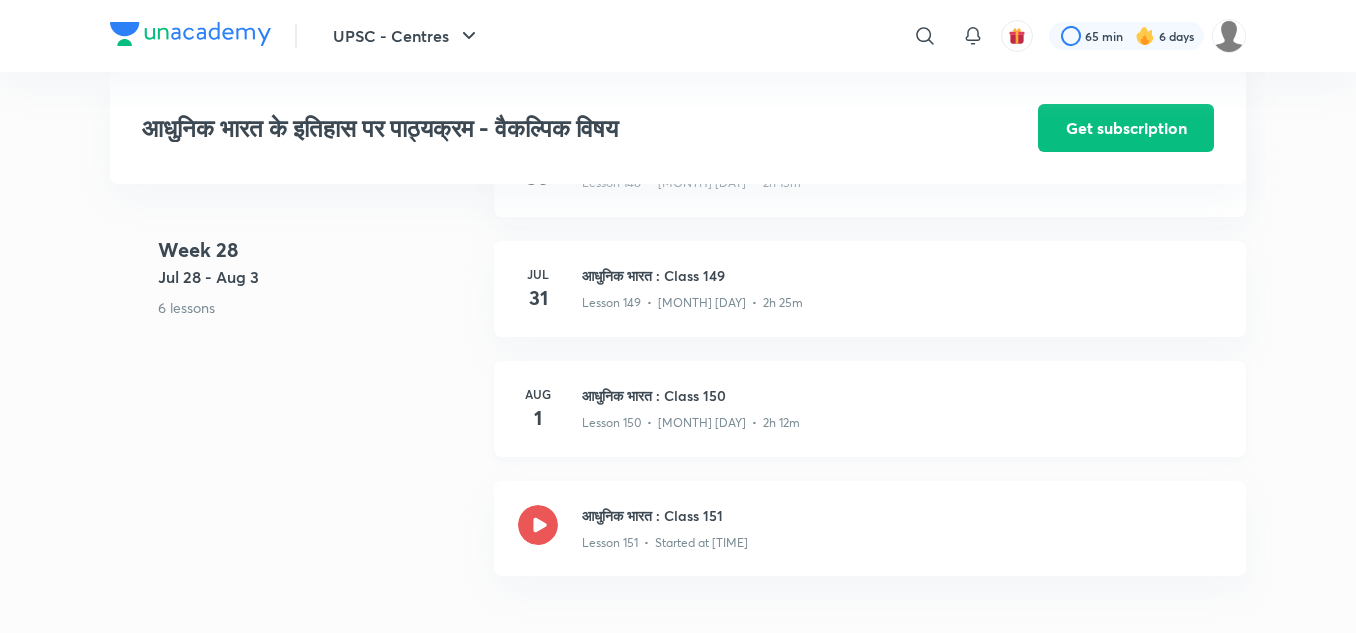 click on "आधुनिक भारत : Class 150" at bounding box center (902, 395) 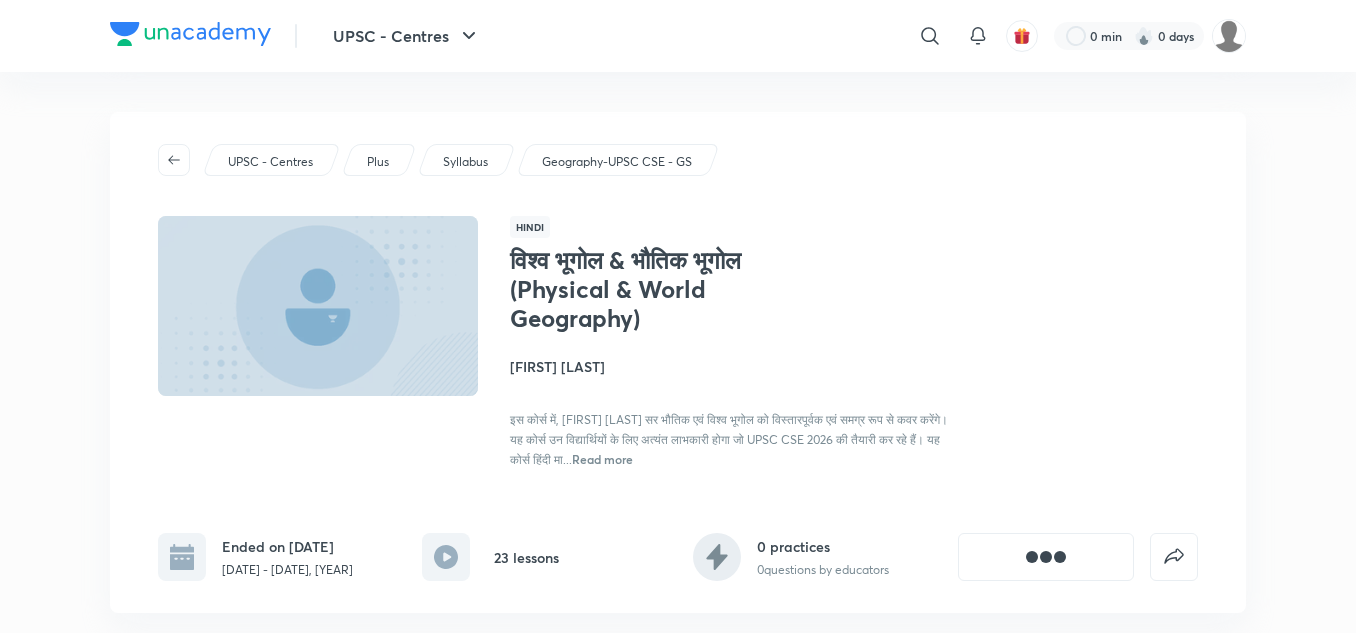 scroll, scrollTop: 0, scrollLeft: 0, axis: both 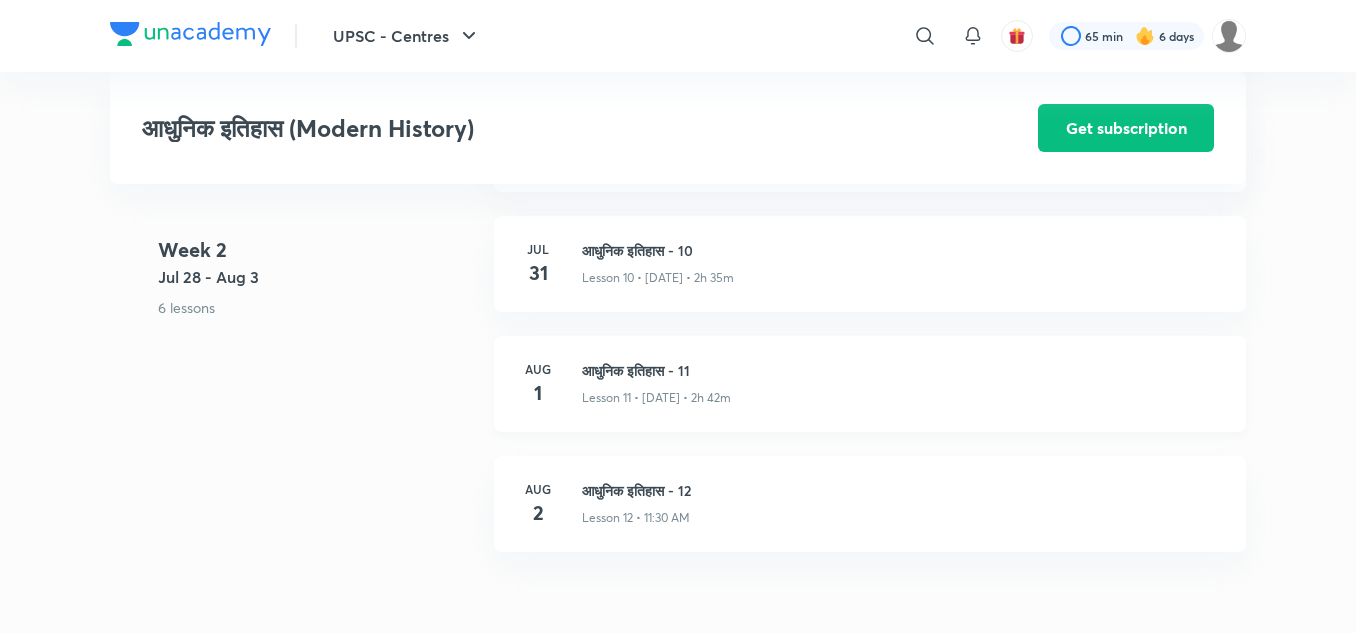 click on "आधुनिक इतिहास - 11" at bounding box center [902, 370] 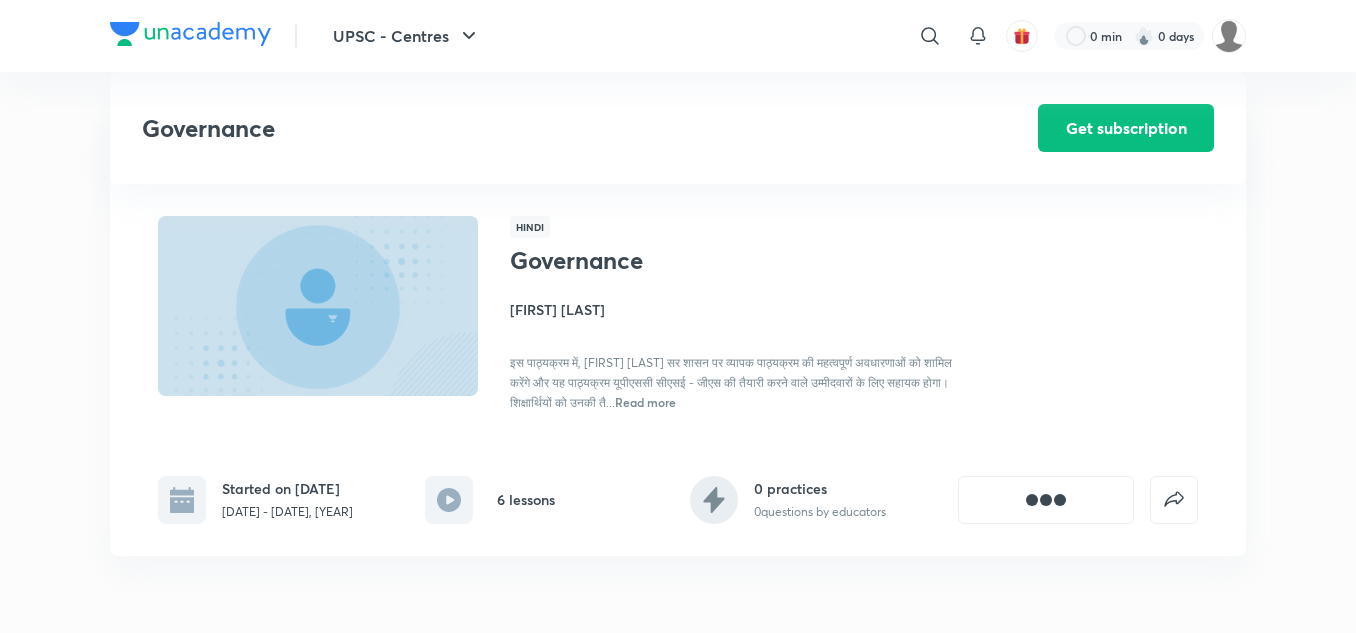 scroll, scrollTop: 1617, scrollLeft: 0, axis: vertical 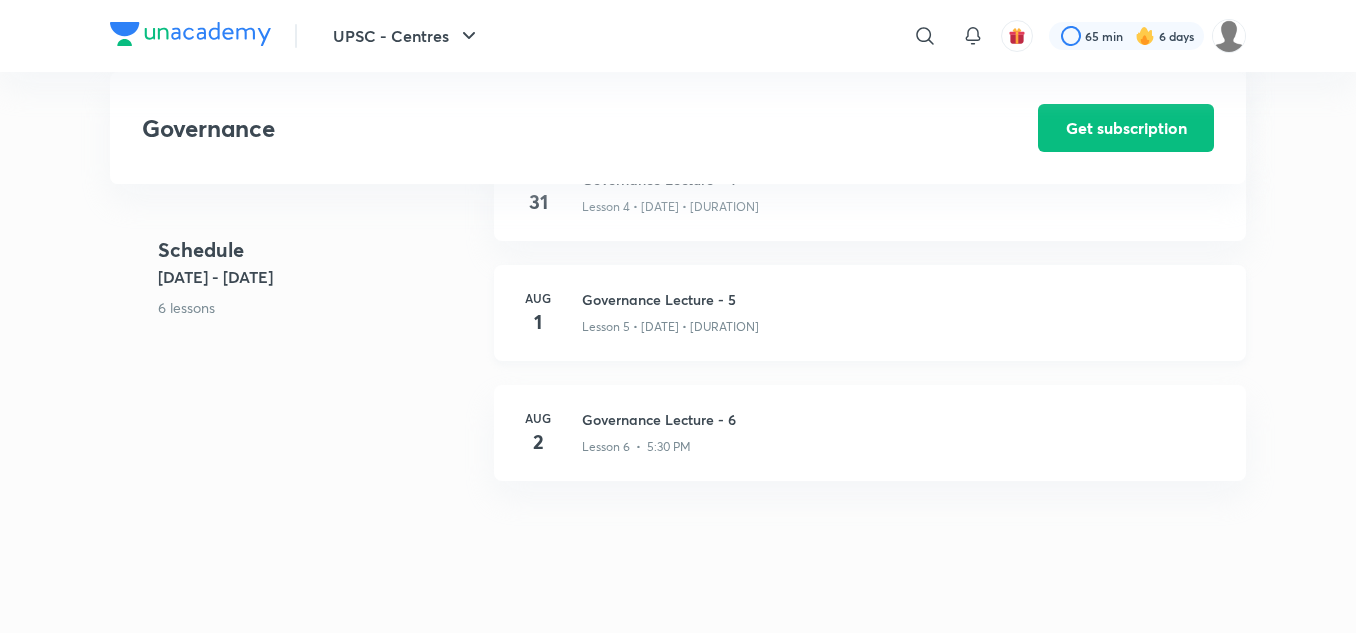 click on "Governance Lecture - 5" at bounding box center [902, 299] 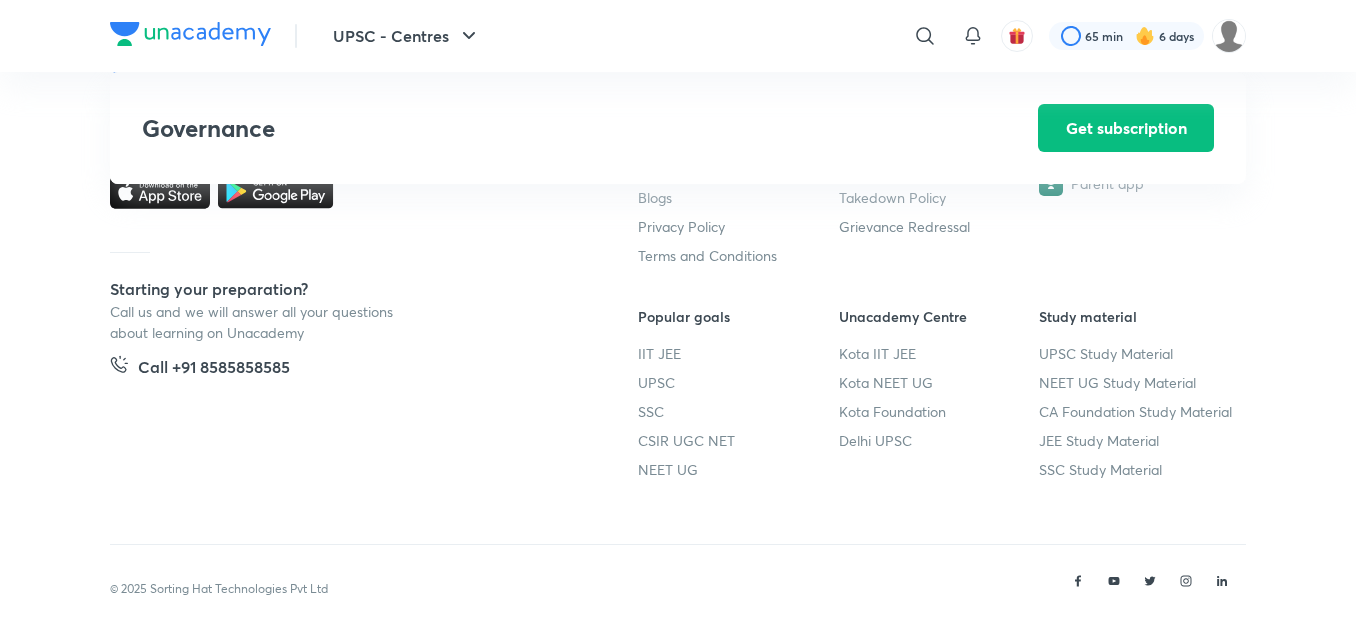 scroll, scrollTop: 1615, scrollLeft: 0, axis: vertical 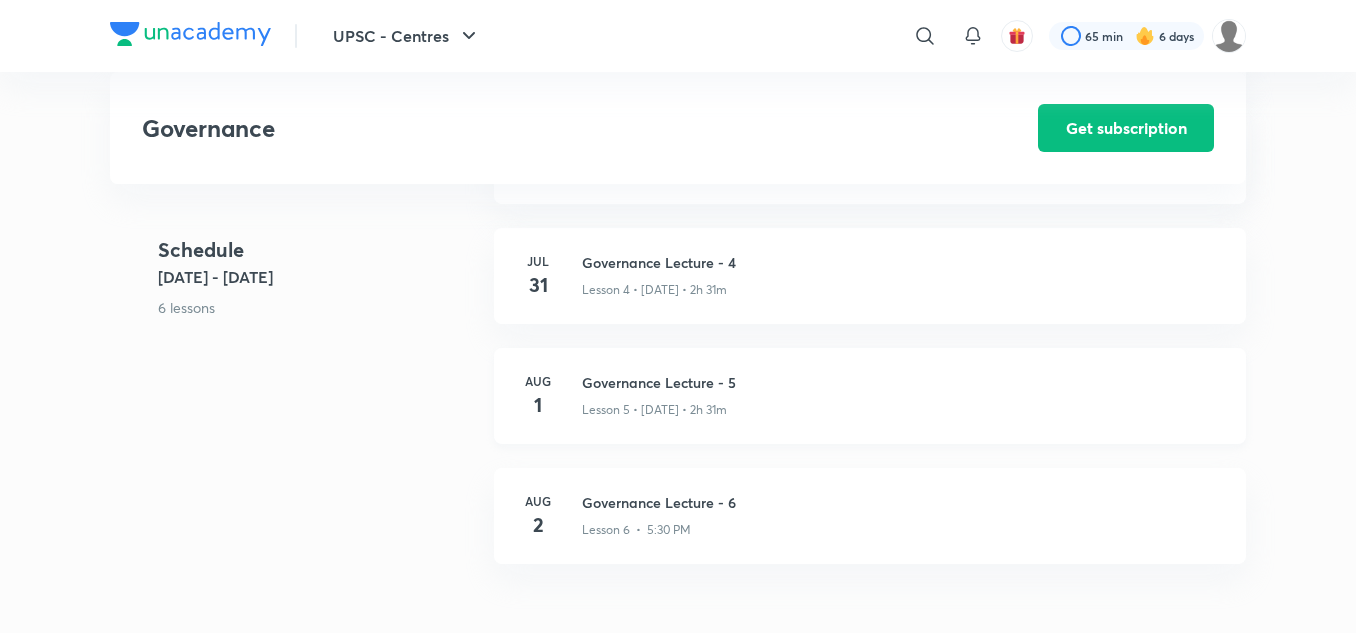 click on "Governance Lecture - 5" at bounding box center [902, -326] 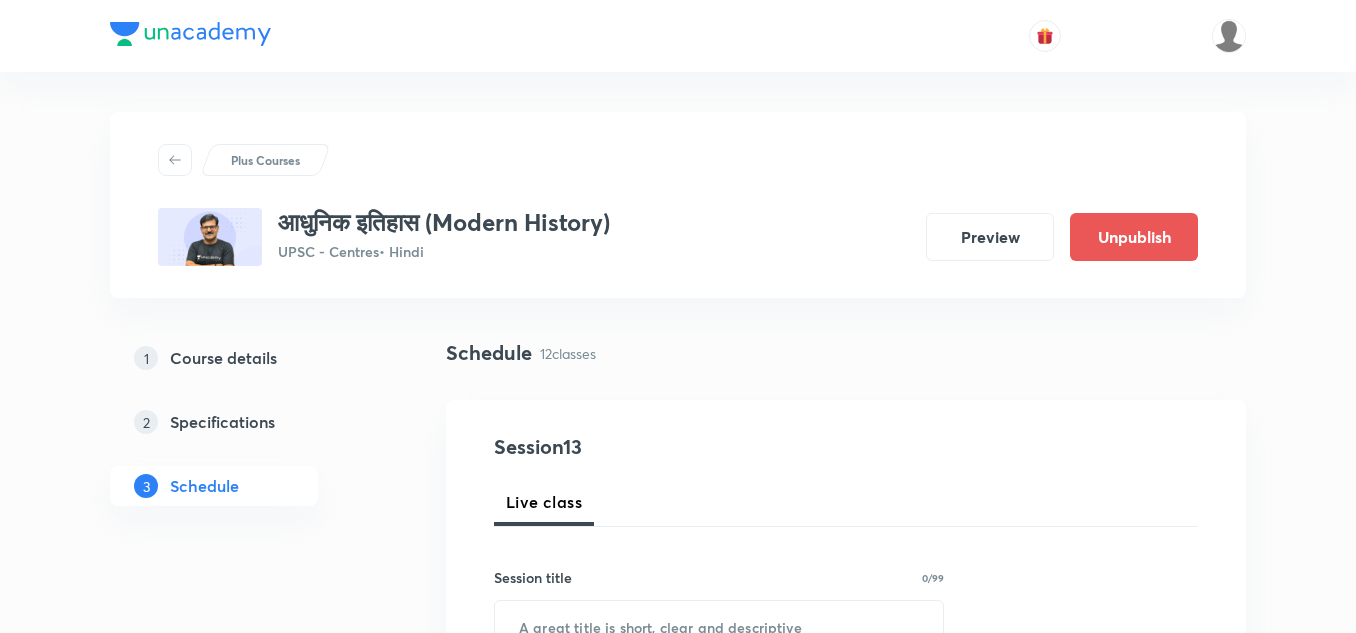 scroll, scrollTop: 0, scrollLeft: 0, axis: both 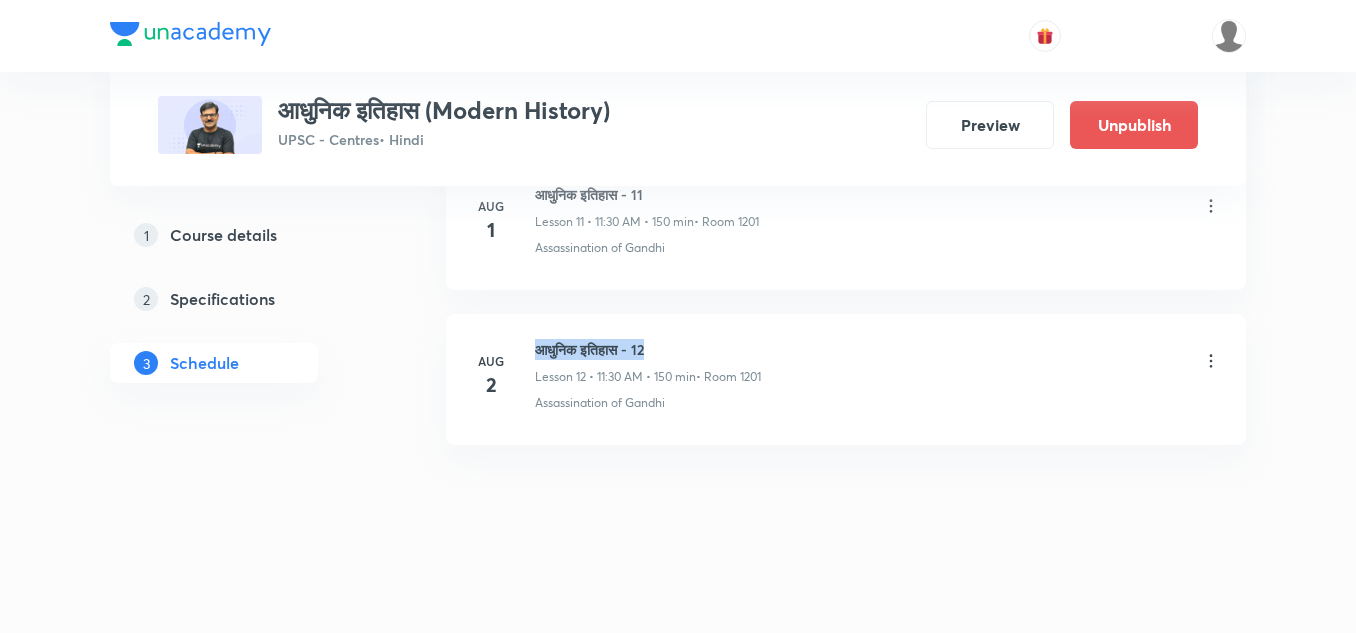 drag, startPoint x: 538, startPoint y: 348, endPoint x: 729, endPoint y: 353, distance: 191.06543 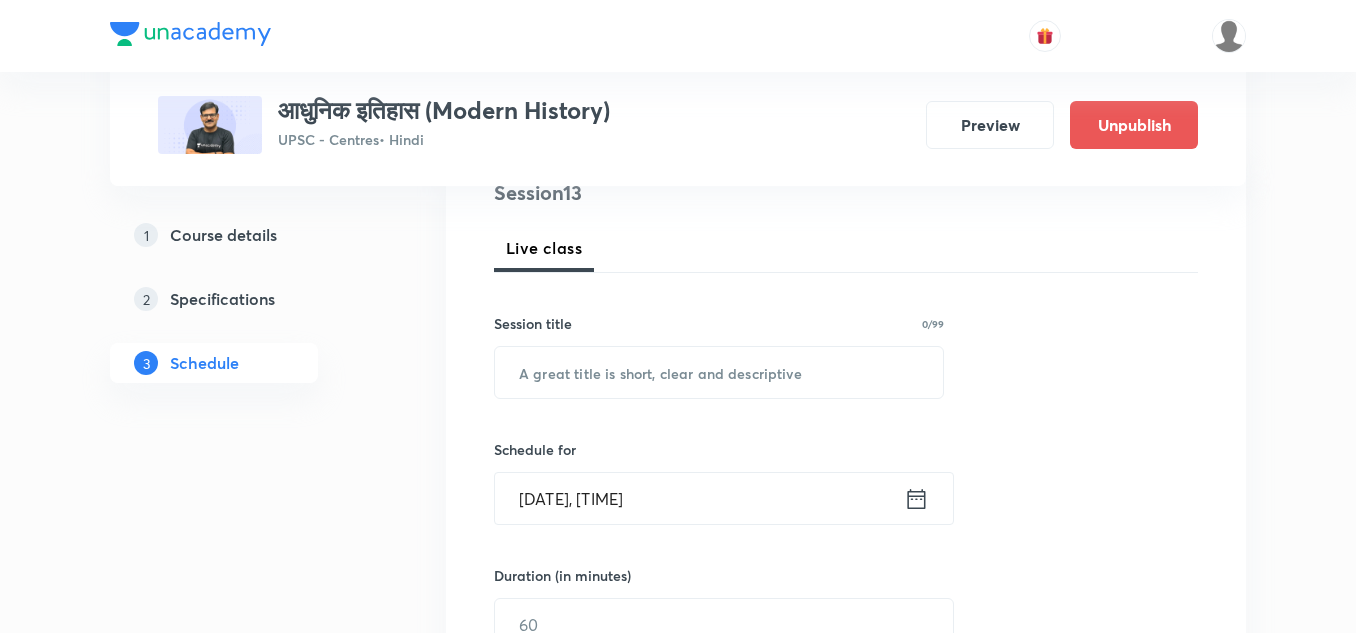 scroll, scrollTop: 281, scrollLeft: 0, axis: vertical 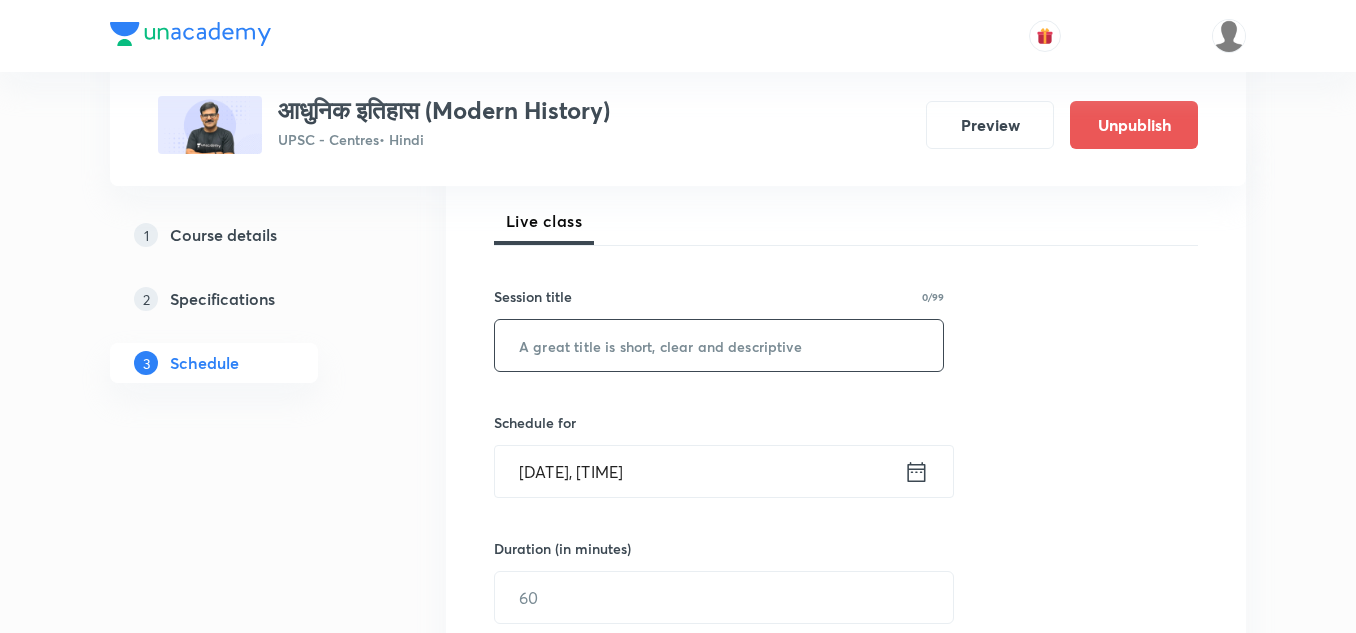click at bounding box center [719, 345] 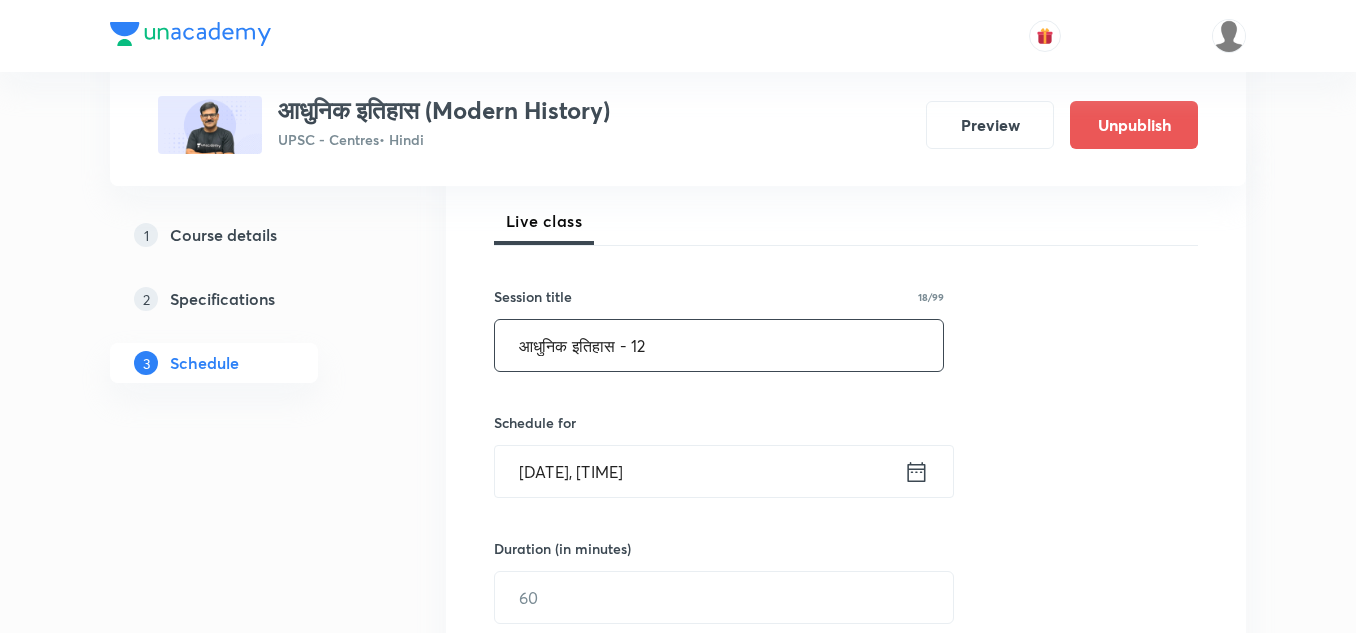 type on "आधुनिक इतिहास - 12" 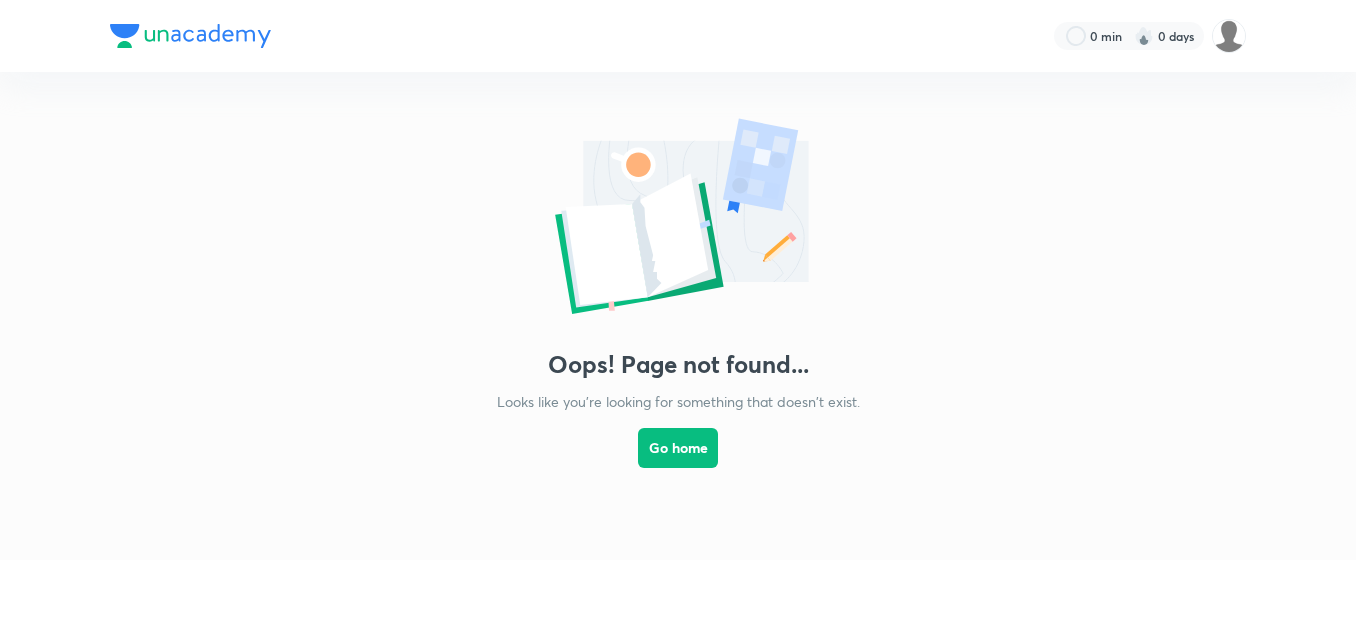 scroll, scrollTop: 0, scrollLeft: 0, axis: both 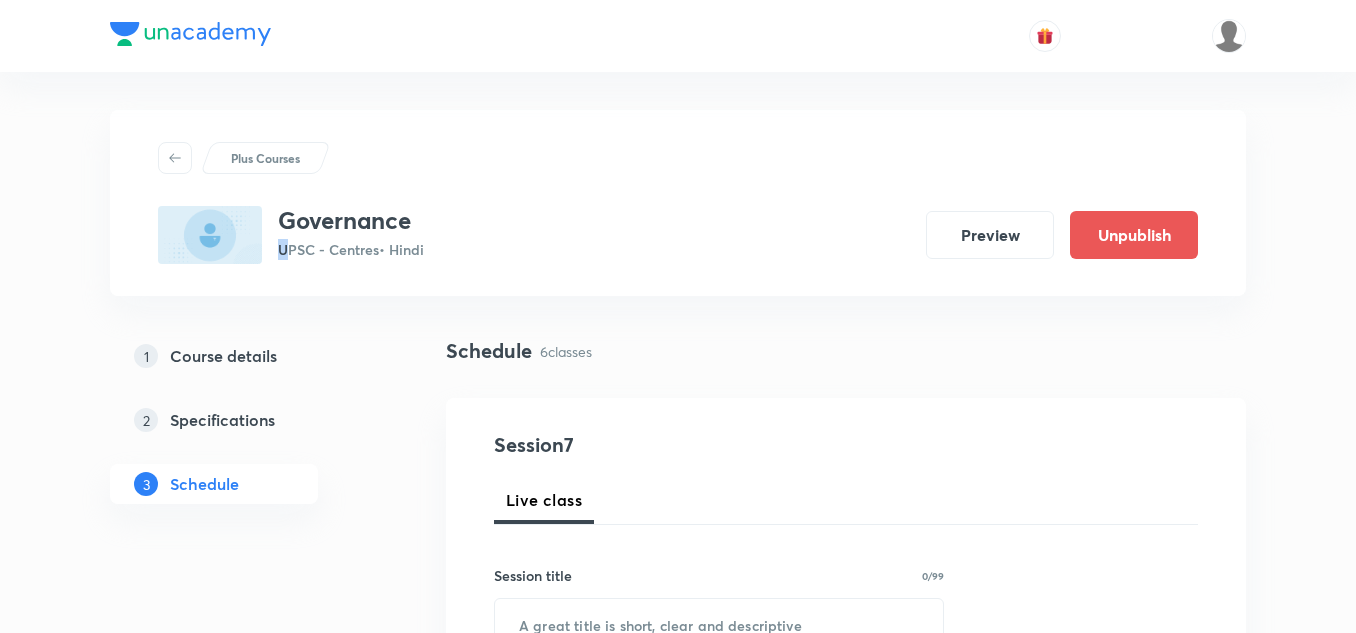 click on "UPSC - Centres  • Hindi" at bounding box center [351, 249] 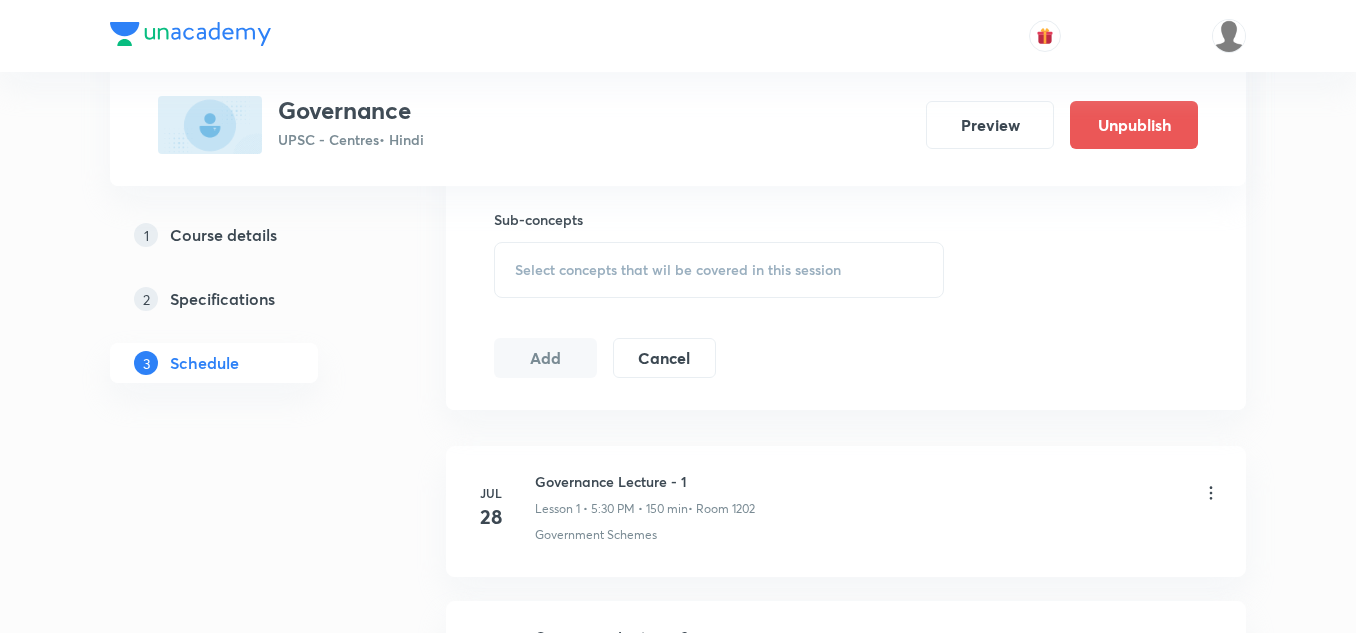 scroll, scrollTop: 997, scrollLeft: 0, axis: vertical 